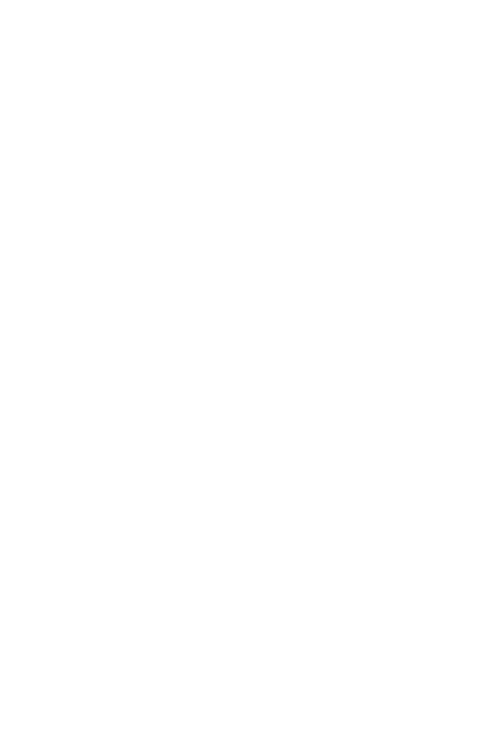 scroll, scrollTop: 0, scrollLeft: 0, axis: both 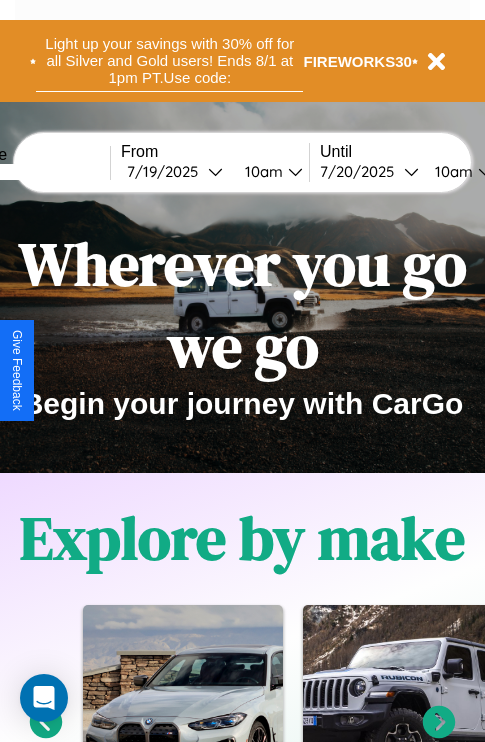 click on "Light up your savings with 30% off for all Silver and Gold users! Ends 8/1 at 1pm PT.  Use code:" at bounding box center (169, 61) 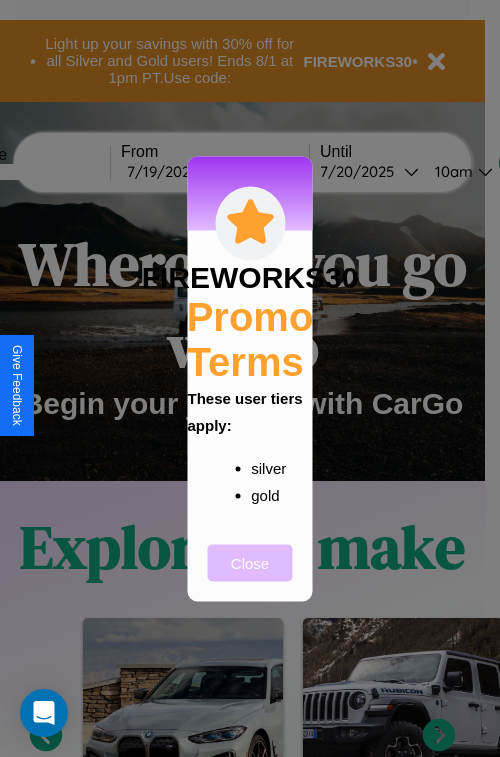 click on "Close" at bounding box center [250, 562] 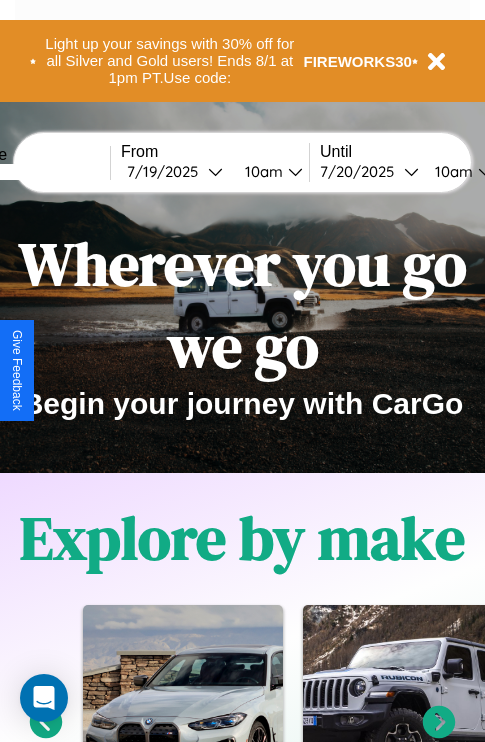 scroll, scrollTop: 1285, scrollLeft: 0, axis: vertical 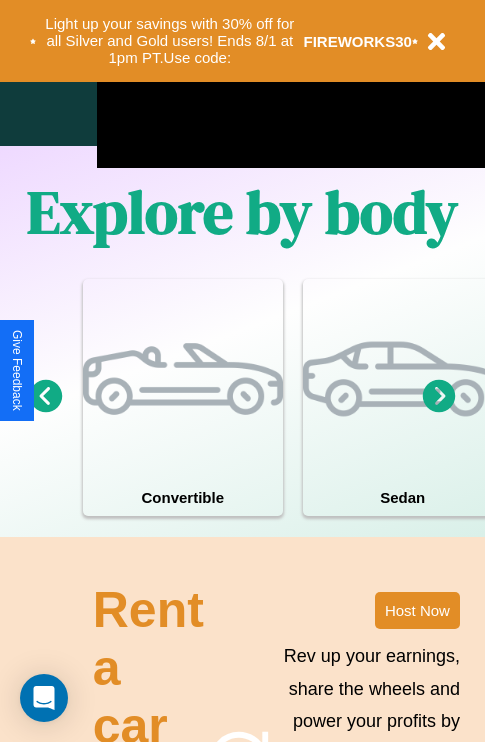 click 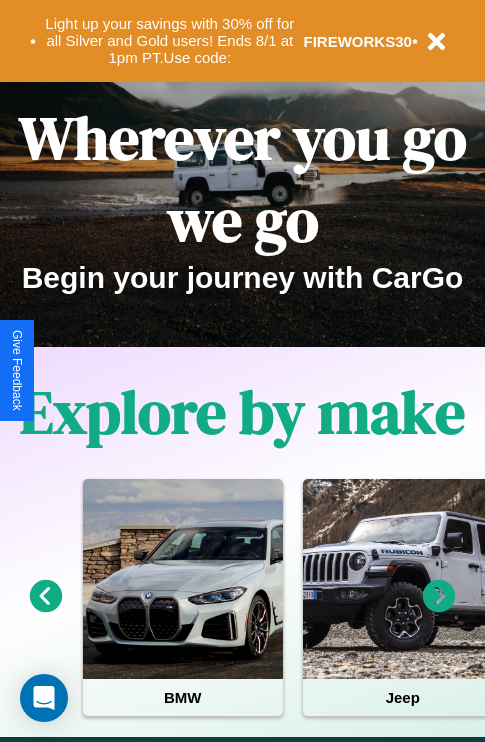 scroll, scrollTop: 0, scrollLeft: 0, axis: both 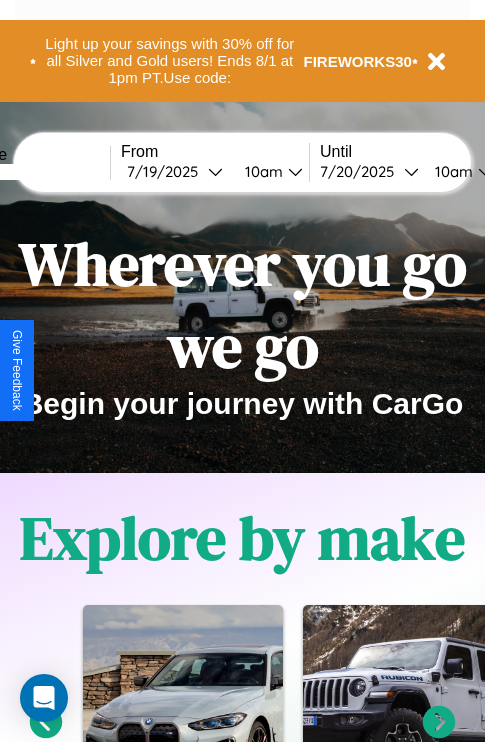 click at bounding box center [35, 172] 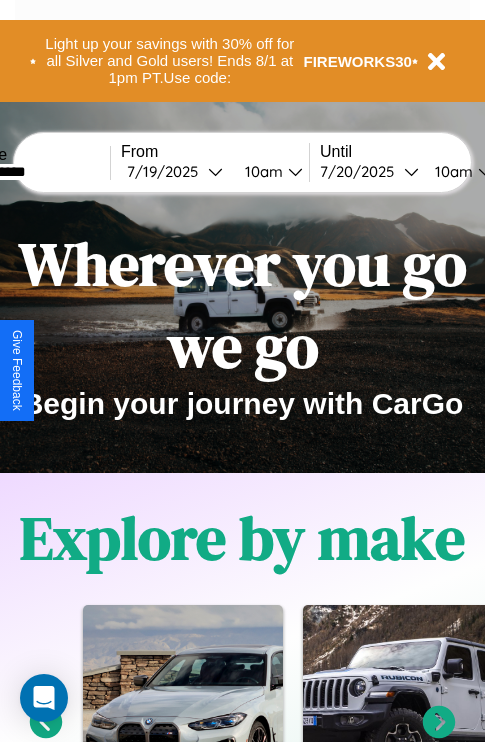 type on "**********" 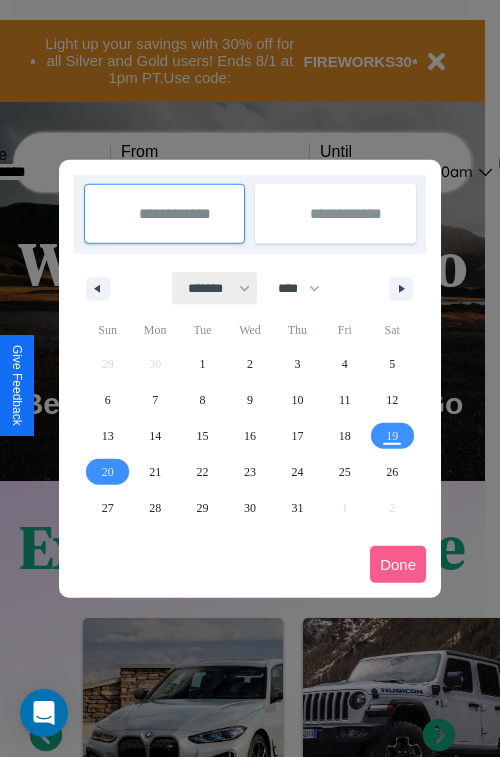 click on "******* ******** ***** ***** *** **** **** ****** ********* ******* ******** ********" at bounding box center (215, 288) 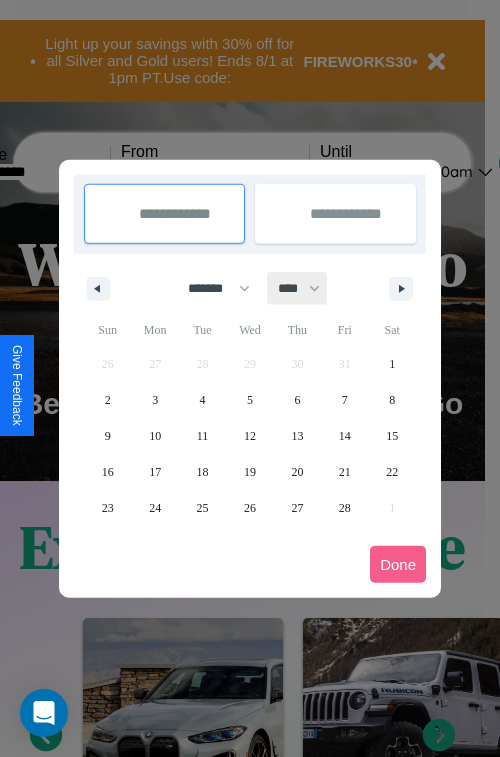click on "**** **** **** **** **** **** **** **** **** **** **** **** **** **** **** **** **** **** **** **** **** **** **** **** **** **** **** **** **** **** **** **** **** **** **** **** **** **** **** **** **** **** **** **** **** **** **** **** **** **** **** **** **** **** **** **** **** **** **** **** **** **** **** **** **** **** **** **** **** **** **** **** **** **** **** **** **** **** **** **** **** **** **** **** **** **** **** **** **** **** **** **** **** **** **** **** **** **** **** **** **** **** **** **** **** **** **** **** **** **** **** **** **** **** **** **** **** **** **** **** ****" at bounding box center [298, 288] 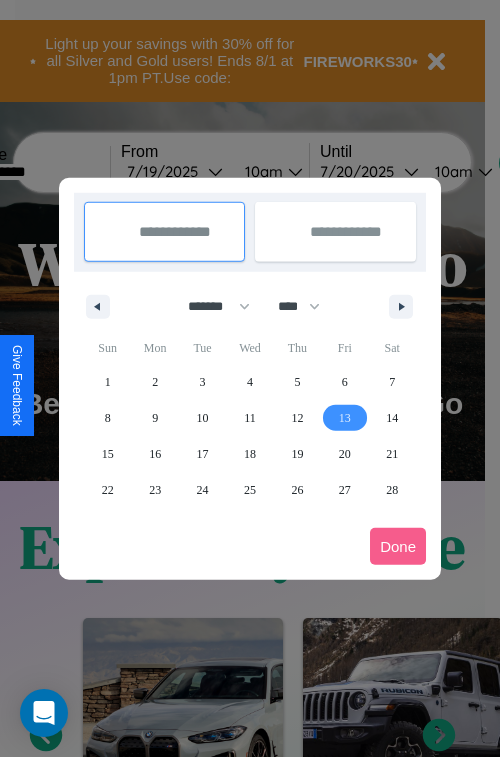 click on "13" at bounding box center [345, 418] 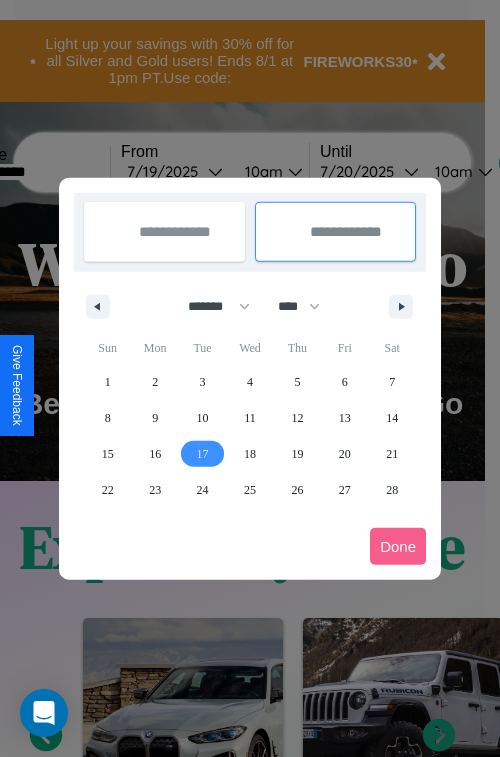 click on "17" at bounding box center [203, 454] 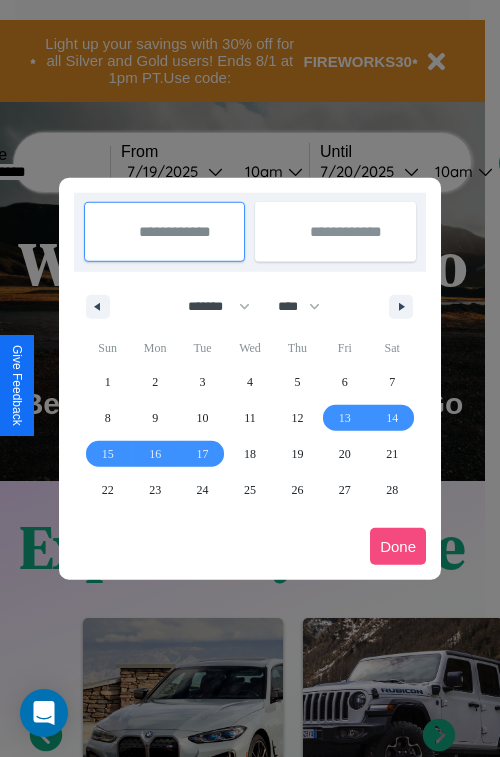 click on "Done" at bounding box center (398, 546) 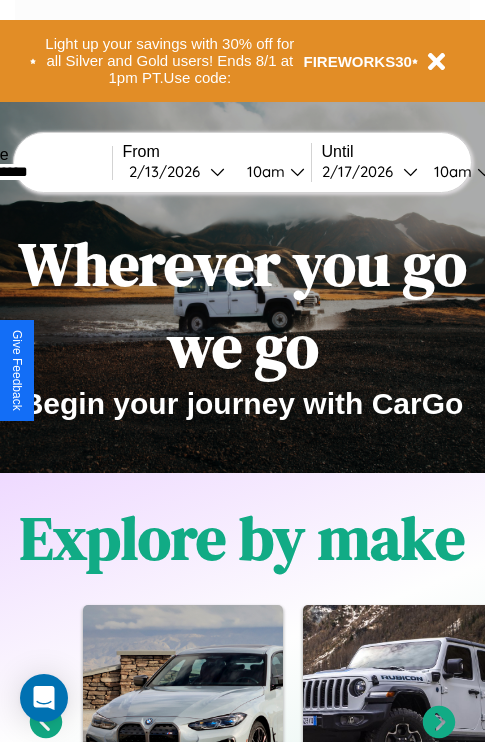click on "10am" at bounding box center (263, 171) 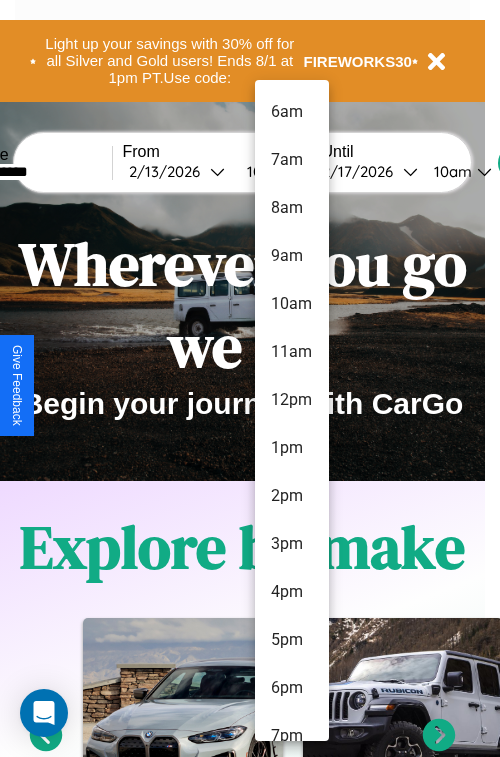 click on "5pm" at bounding box center [292, 640] 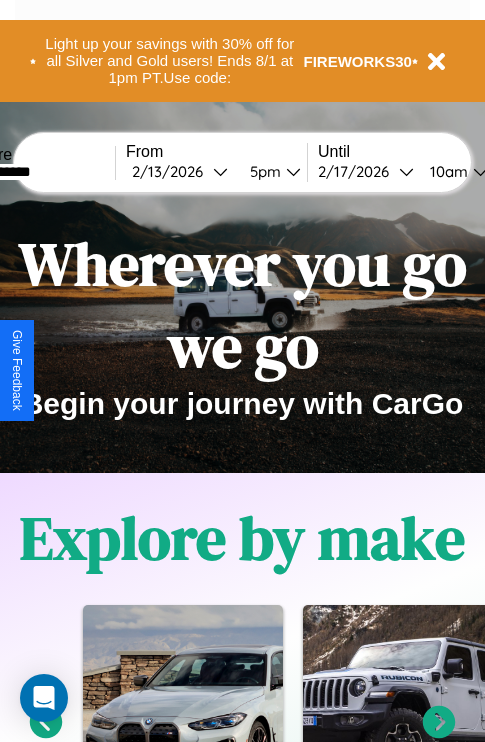 scroll, scrollTop: 0, scrollLeft: 70, axis: horizontal 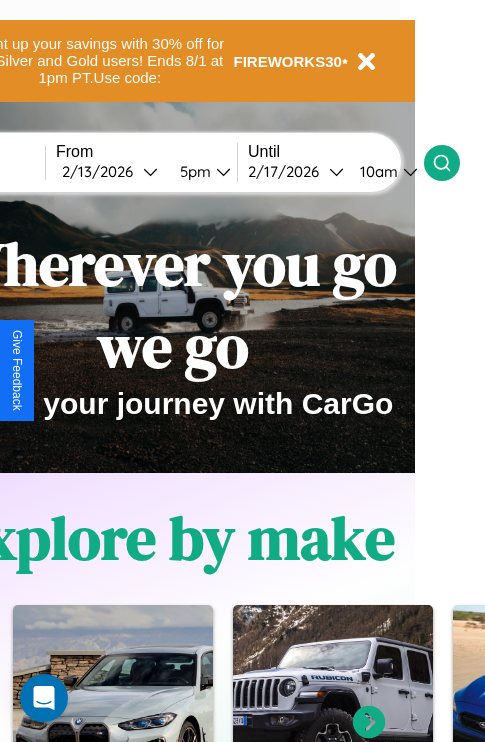 click 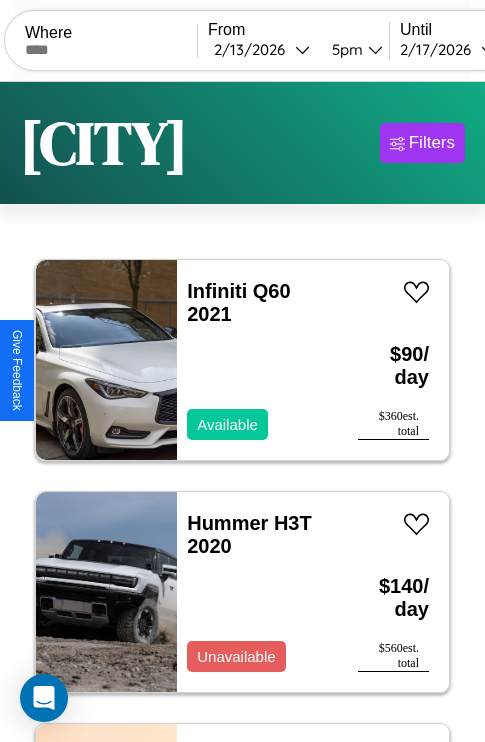 scroll, scrollTop: 95, scrollLeft: 0, axis: vertical 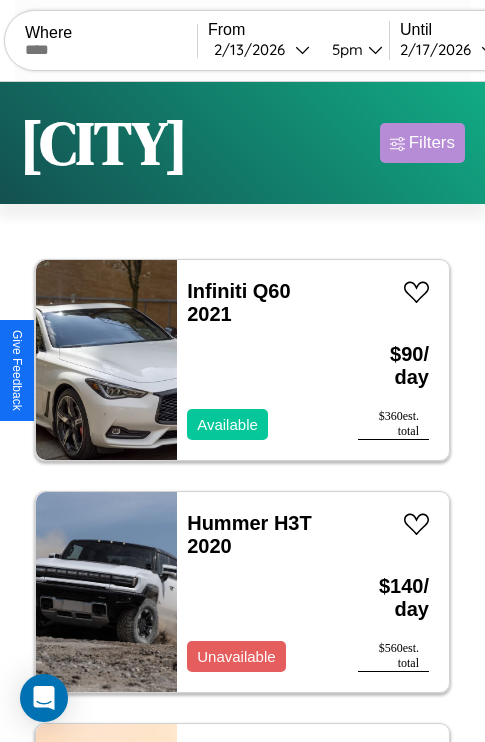 click on "Filters" at bounding box center [432, 143] 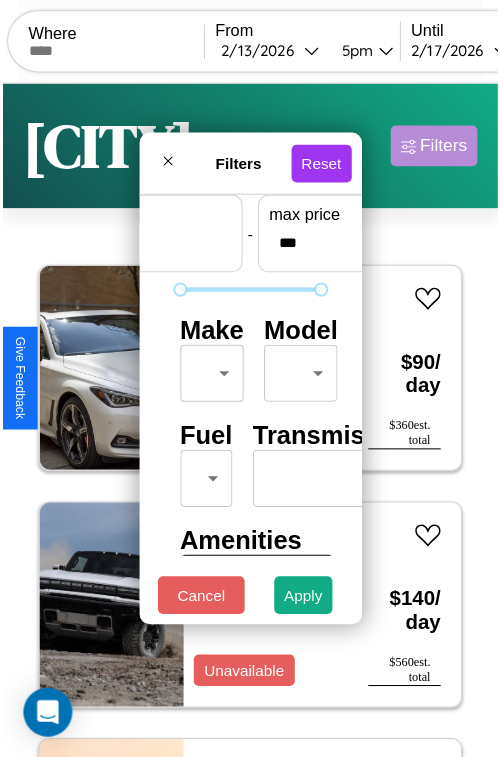 scroll, scrollTop: 59, scrollLeft: 0, axis: vertical 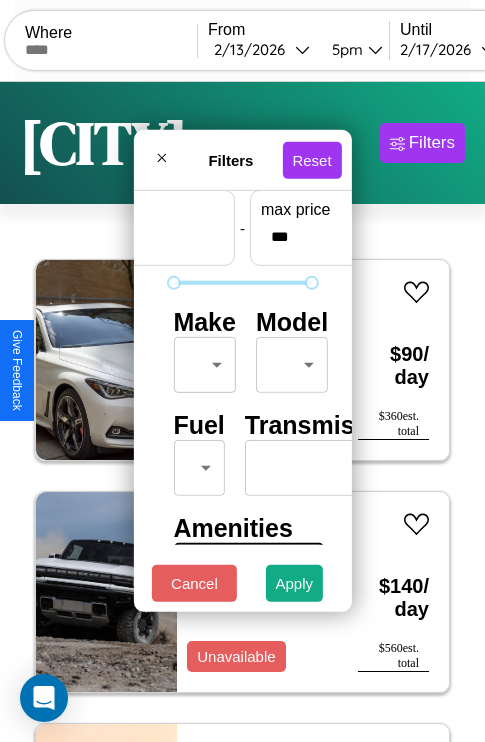 click on "CarGo Where From 2 / 13 / 2026 5pm Until 2 / 17 / 2026 10am Become a Host Login Sign Up Los Angeles Filters 138  cars in this area These cars can be picked up in this city. Infiniti   Q60   2021 Available $ 90  / day $ 360  est. total Hummer   H3T   2020 Unavailable $ 140  / day $ 560  est. total Aston Martin   DBX   2019 Available $ 120  / day $ 480  est. total Volkswagen   Atlas Cross Sport   2014 Available $ 160  / day $ 640  est. total BMW   525iA   2024 Available $ 200  / day $ 800  est. total Alfa Romeo   Milano   2019 Available $ 30  / day $ 120  est. total Land Rover   LR4   2016 Available $ 150  / day $ 600  est. total Toyota   Scion iM   2014 Available $ 150  / day $ 600  est. total Chrysler   Cordoba   2019 Unavailable $ 100  / day $ 400  est. total Hyundai   Palisade   2023 Unavailable $ 110  / day $ 440  est. total Land Rover   Discovery Sport   2021 Available $ 140  / day $ 560  est. total Volvo   B7R   2017 Available $ 80  / day $ 320  est. total Chevrolet   Cobalt   2014 Available $ 40  / day" at bounding box center (242, 412) 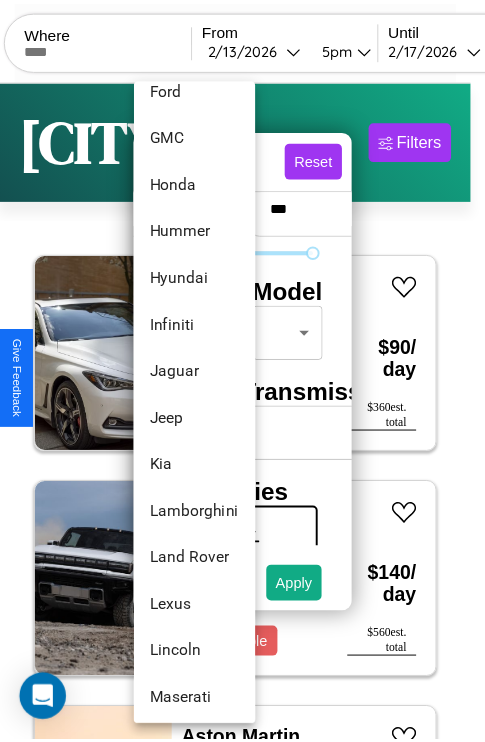 scroll, scrollTop: 806, scrollLeft: 0, axis: vertical 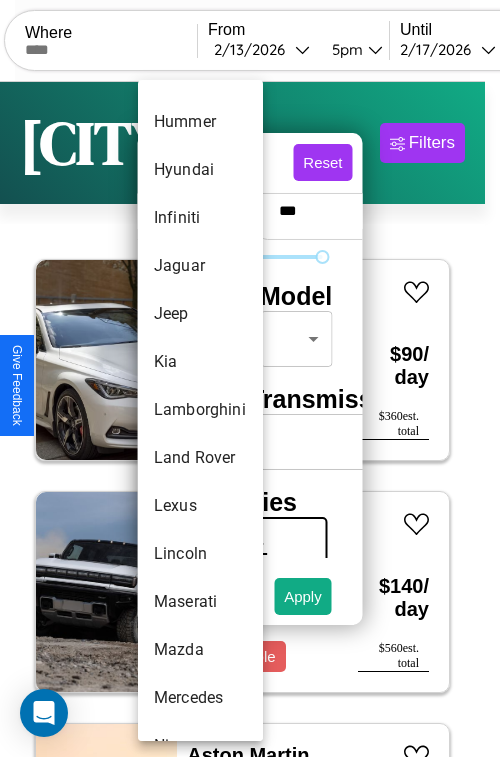 click on "Lamborghini" at bounding box center (200, 410) 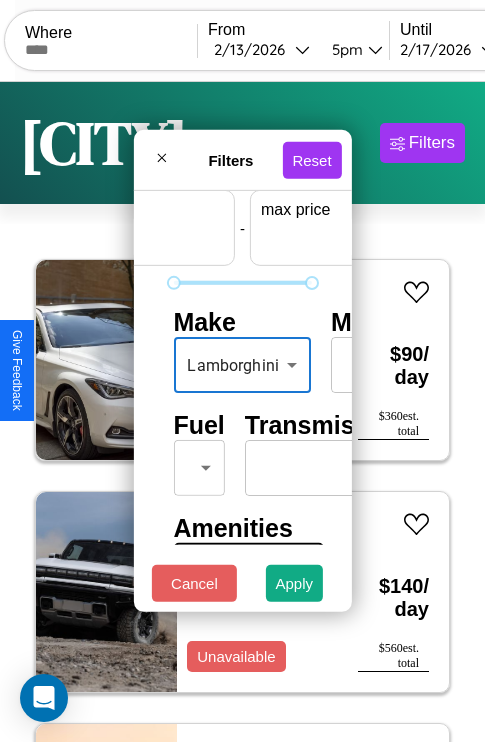 scroll, scrollTop: 59, scrollLeft: 124, axis: both 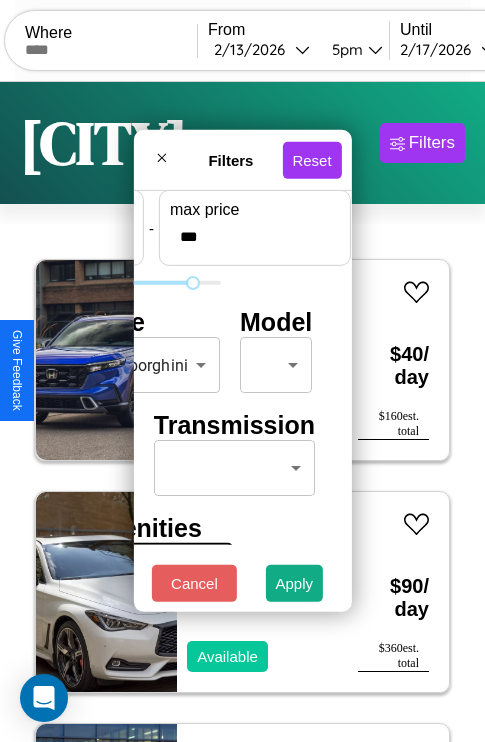 type on "***" 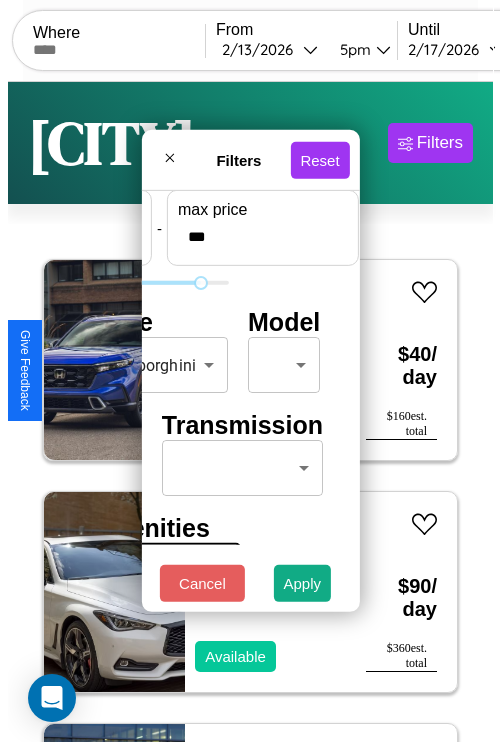 scroll, scrollTop: 59, scrollLeft: 0, axis: vertical 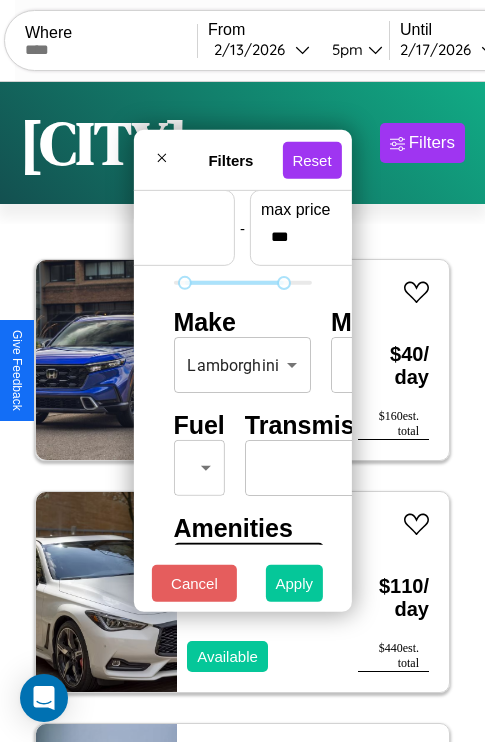 type on "**" 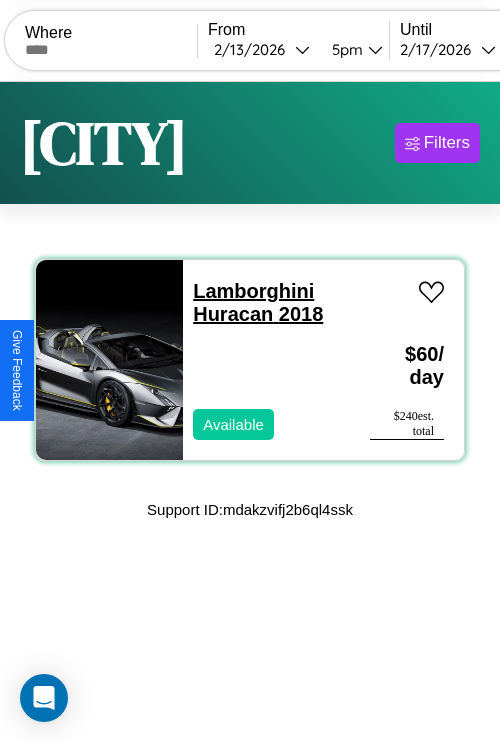 click on "Lamborghini   Huracan   2018" at bounding box center (258, 302) 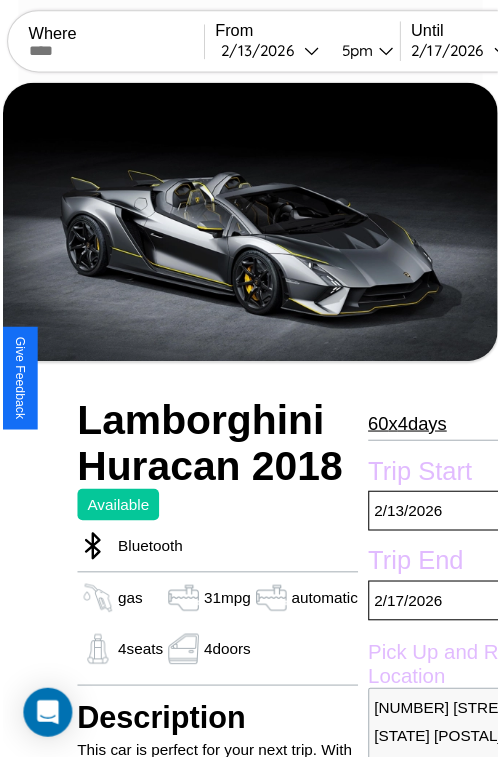 scroll, scrollTop: 550, scrollLeft: 84, axis: both 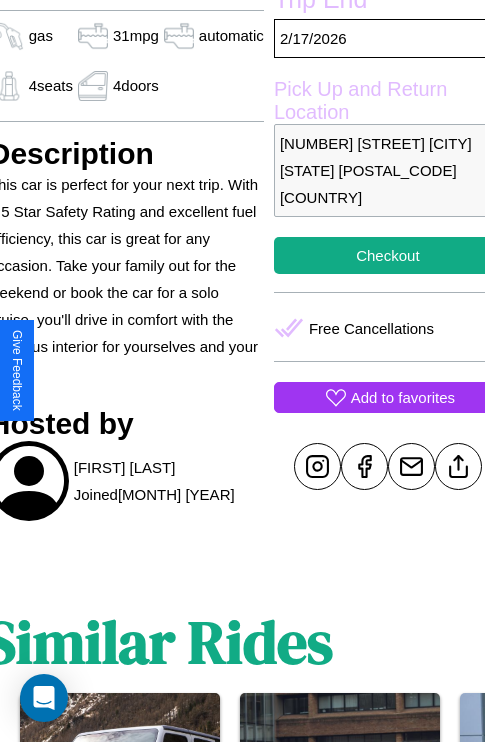 click on "Add to favorites" at bounding box center (403, 397) 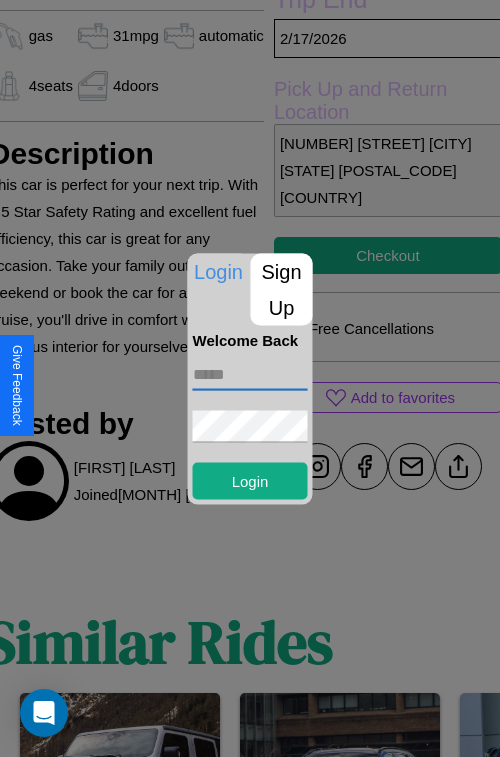 click at bounding box center [250, 374] 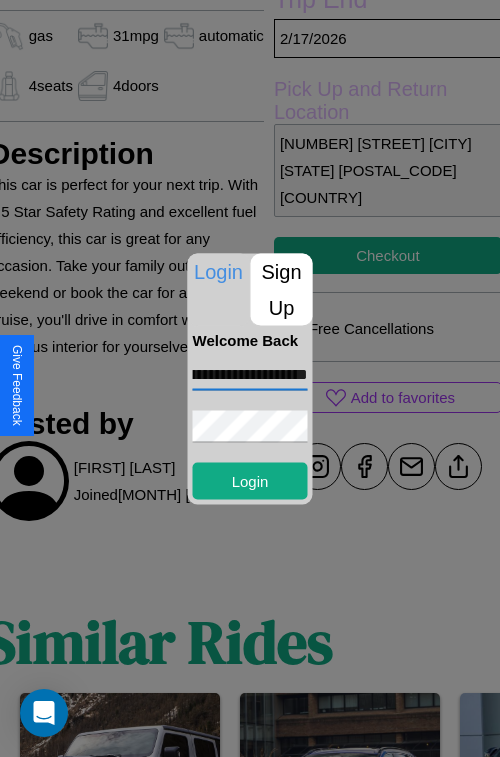 scroll, scrollTop: 0, scrollLeft: 93, axis: horizontal 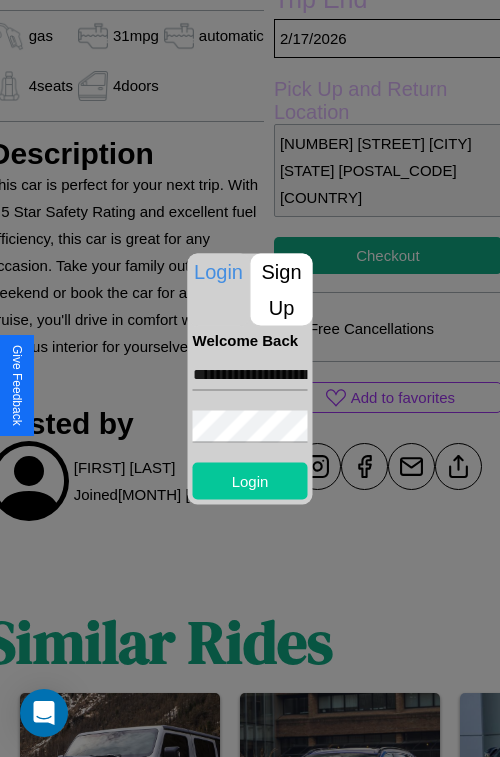 click on "Login" at bounding box center [250, 480] 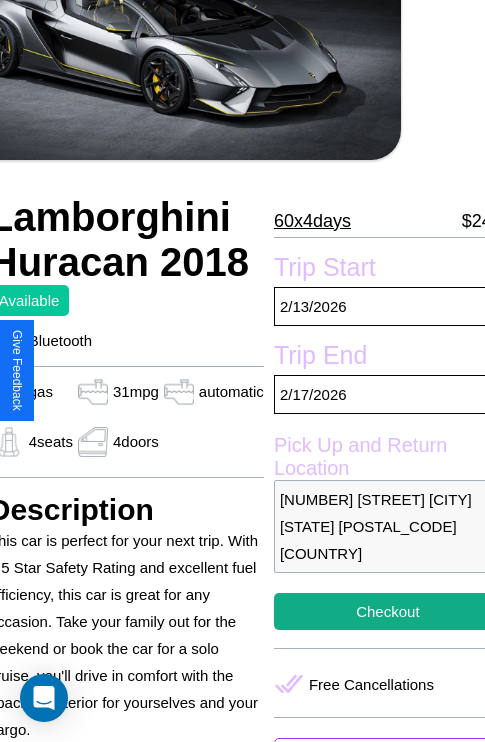 scroll, scrollTop: 44, scrollLeft: 84, axis: both 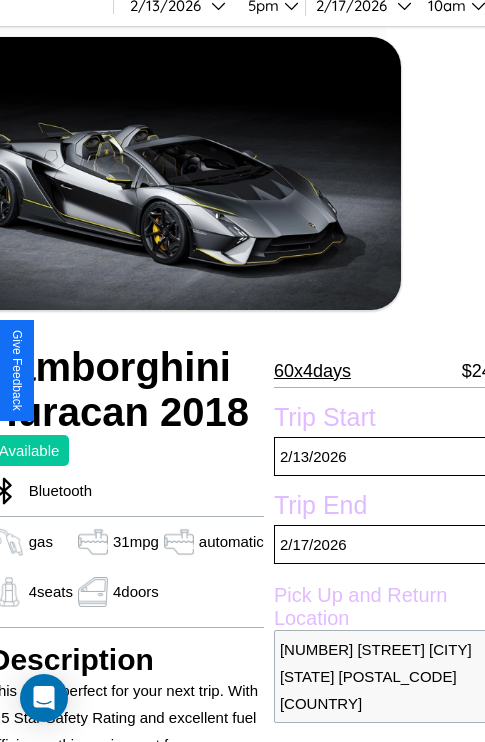 click on "60  x  4  days" at bounding box center [312, 371] 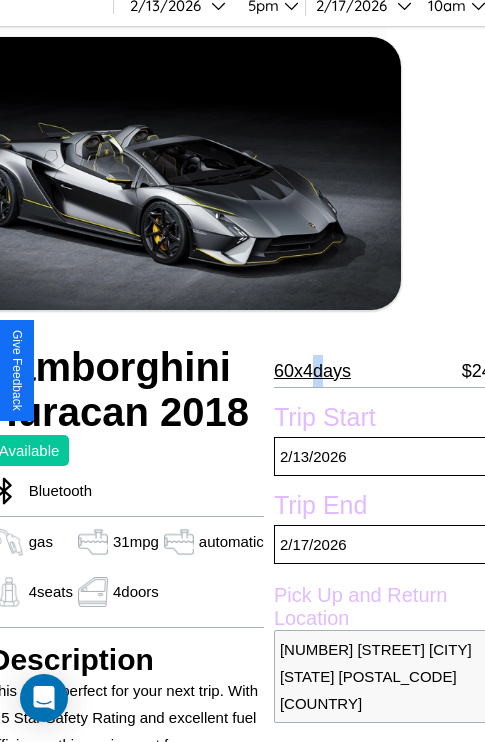 click on "60  x  4  days" at bounding box center (312, 371) 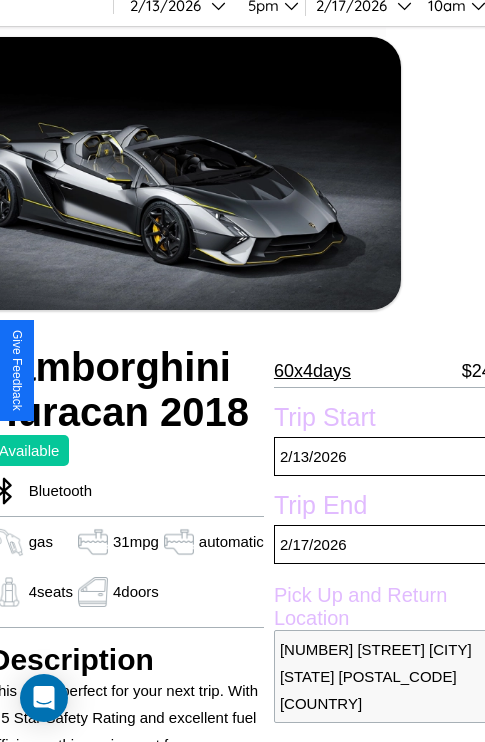 click on "60  x  4  days" at bounding box center [312, 371] 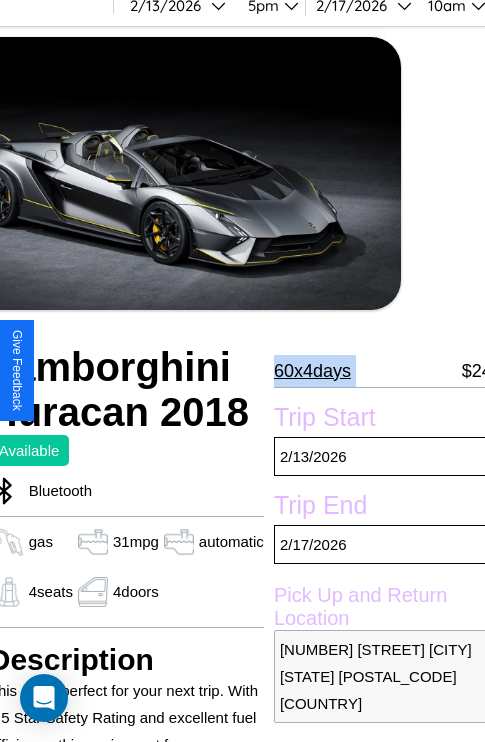 click on "60  x  4  days" at bounding box center [312, 371] 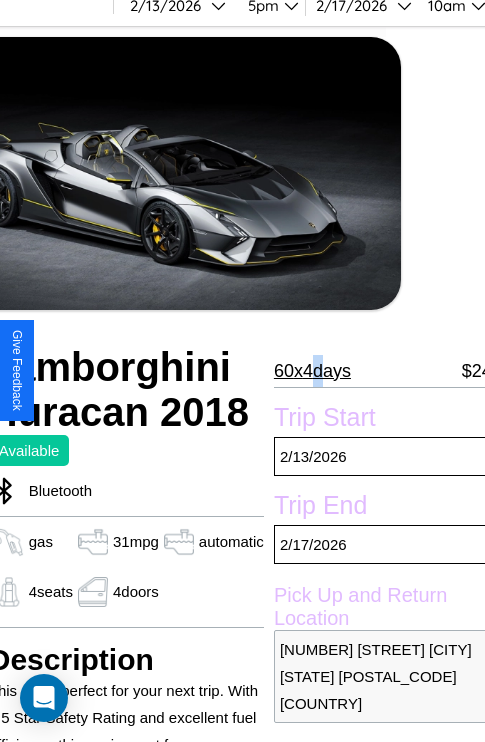 click on "60  x  4  days" at bounding box center [312, 371] 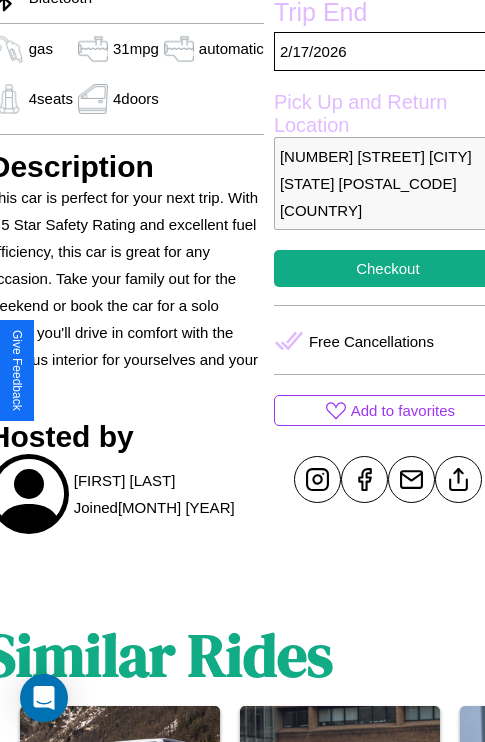 scroll, scrollTop: 550, scrollLeft: 84, axis: both 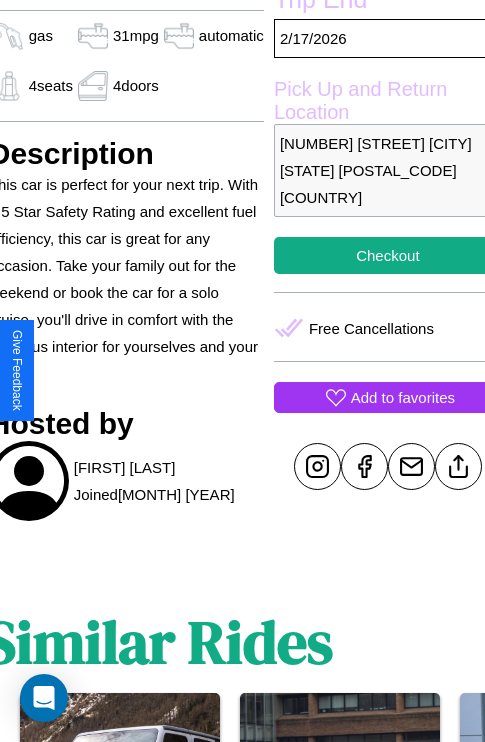click on "Add to favorites" at bounding box center (403, 397) 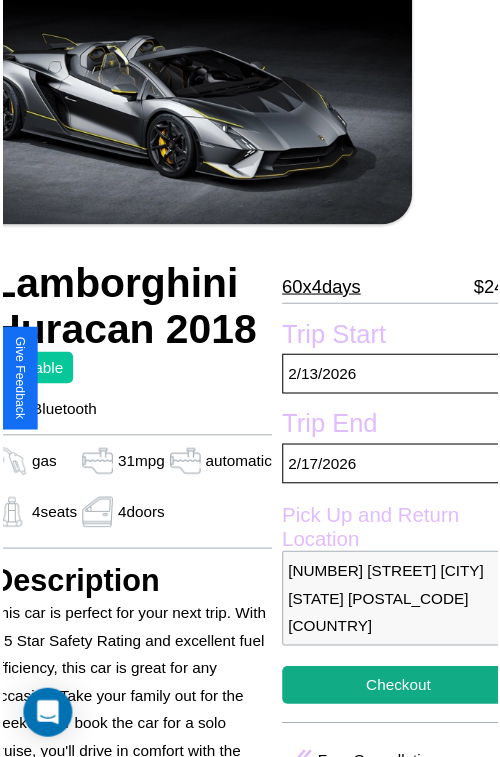 scroll, scrollTop: 130, scrollLeft: 84, axis: both 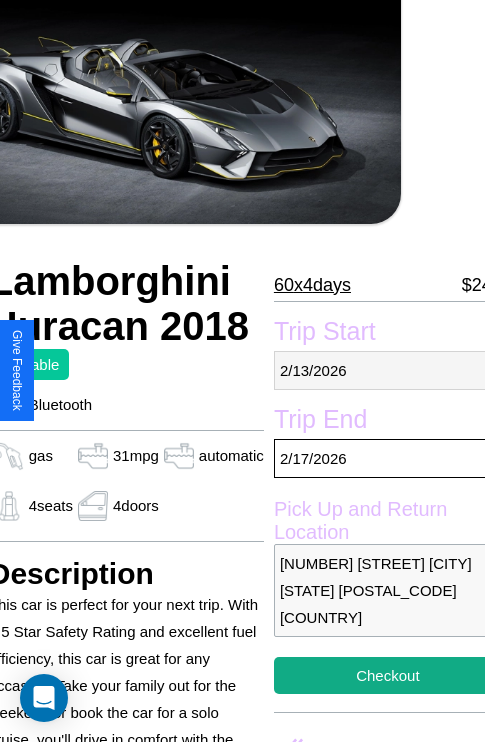 click on "[MM] / [DD] / [YYYY]" at bounding box center (388, 370) 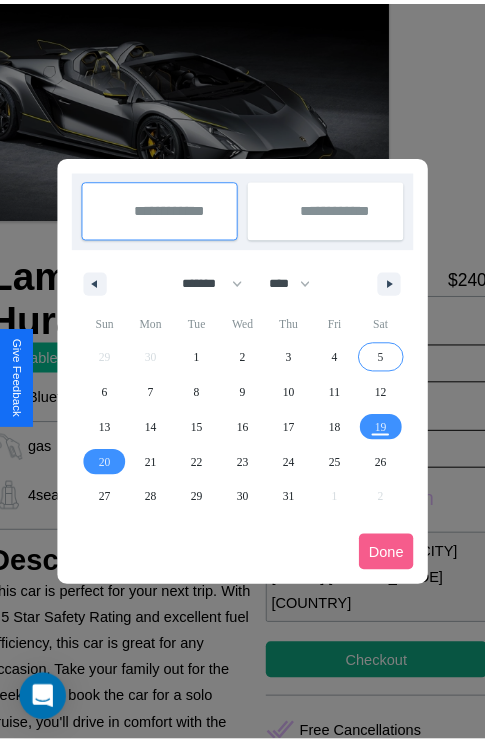 scroll, scrollTop: 0, scrollLeft: 84, axis: horizontal 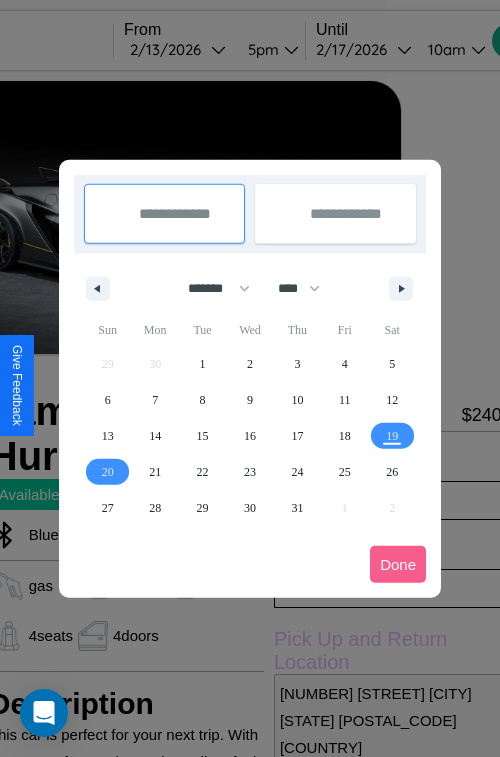 click at bounding box center [250, 378] 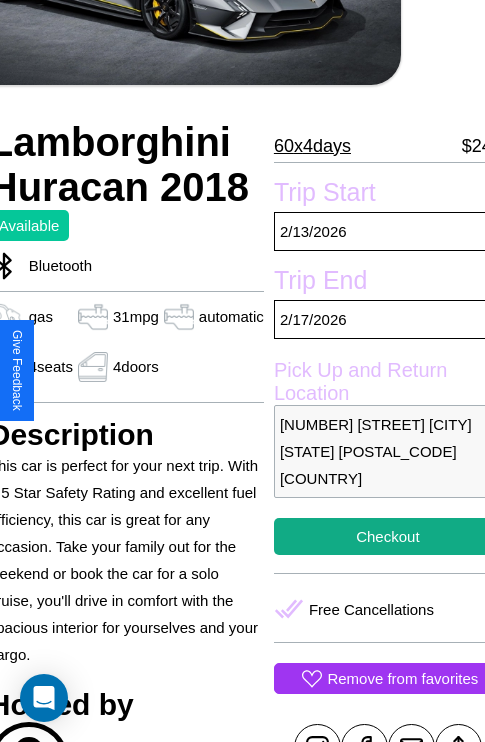 scroll, scrollTop: 408, scrollLeft: 84, axis: both 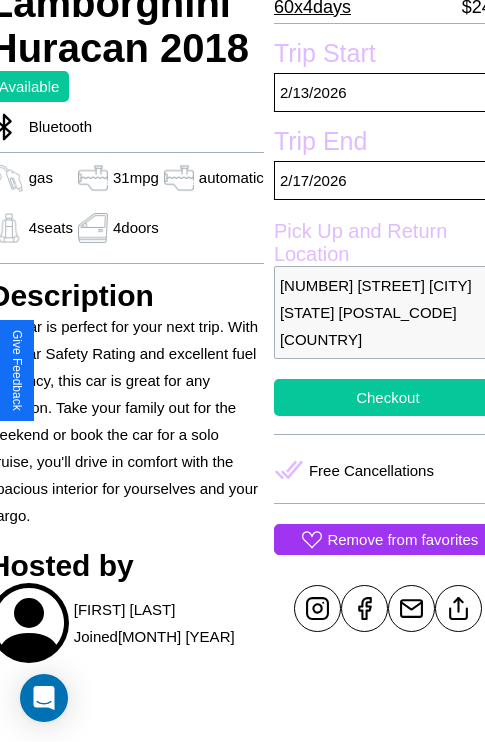 click on "Checkout" at bounding box center [388, 397] 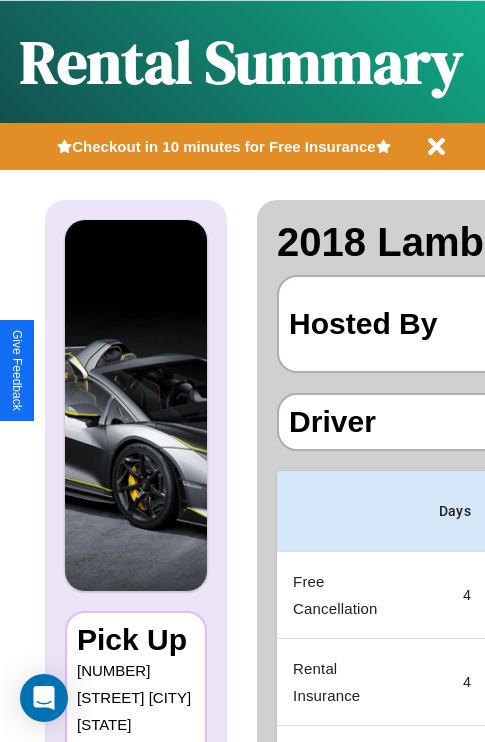 scroll, scrollTop: 0, scrollLeft: 378, axis: horizontal 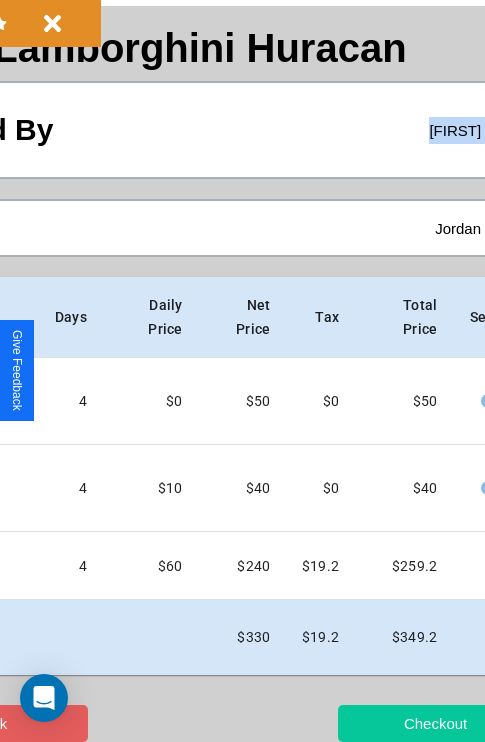 click on "Checkout" at bounding box center (435, 723) 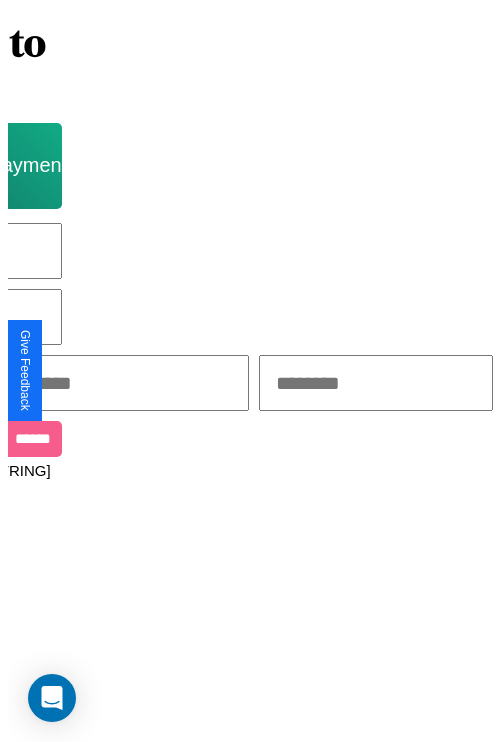 scroll, scrollTop: 0, scrollLeft: 0, axis: both 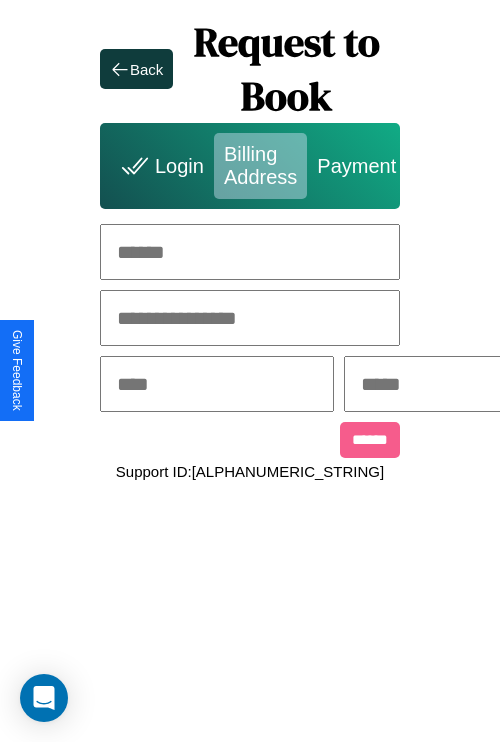 click at bounding box center (250, 252) 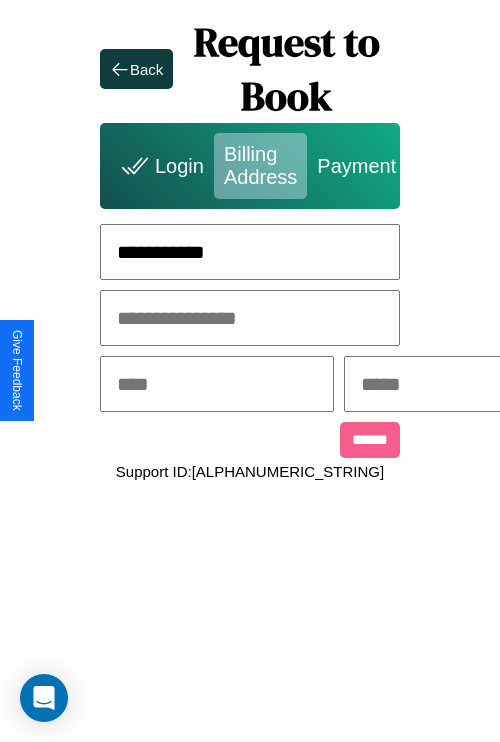 type on "**********" 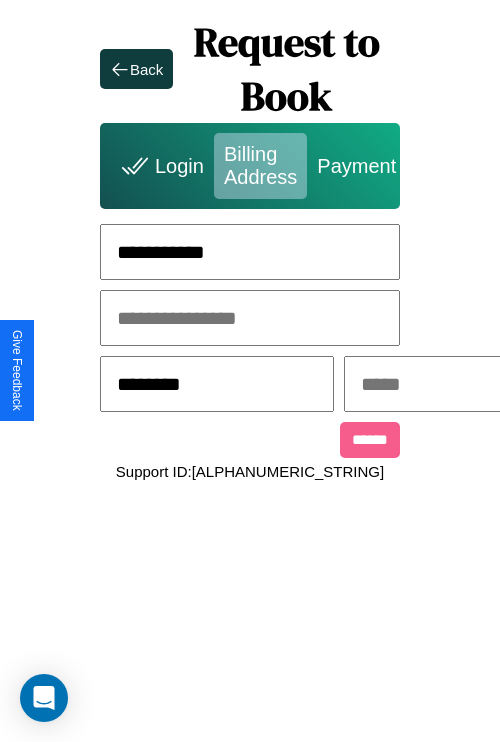type on "********" 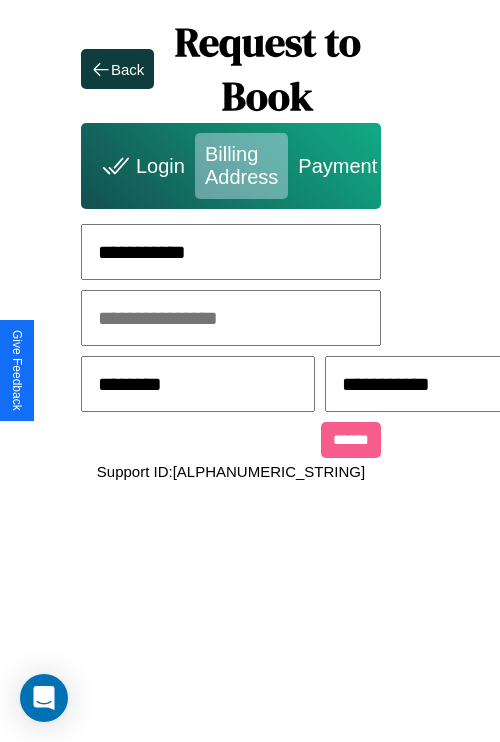 scroll, scrollTop: 0, scrollLeft: 517, axis: horizontal 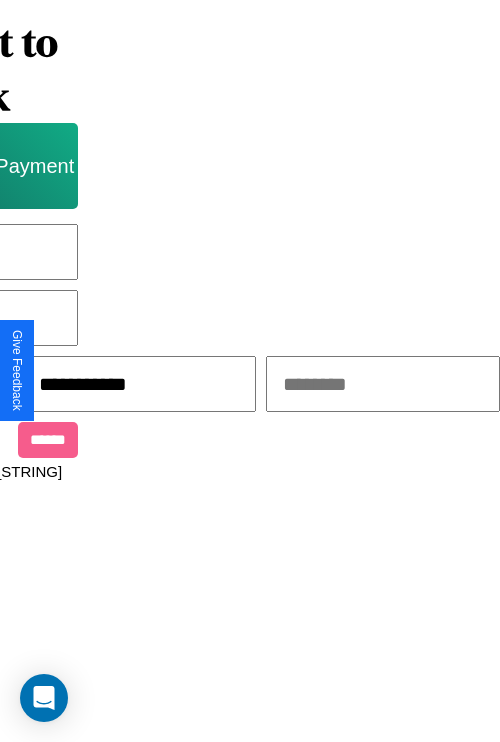 type on "**********" 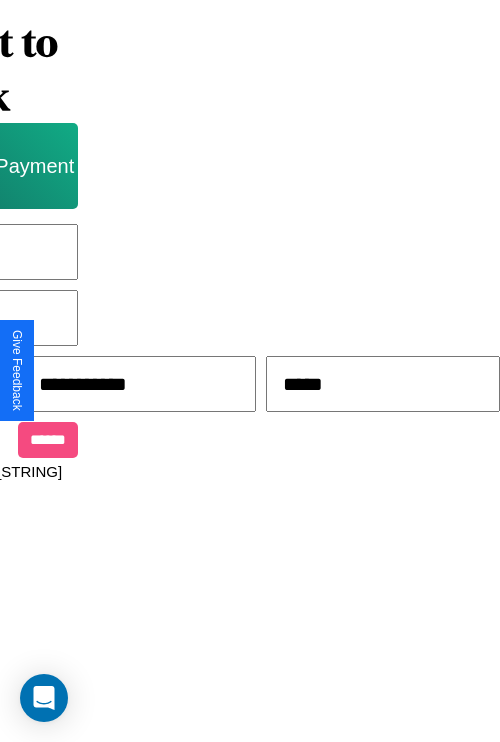 type on "*****" 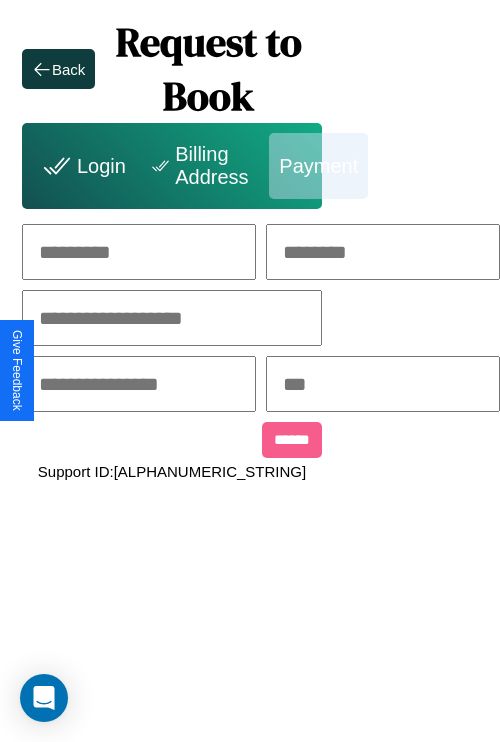 scroll, scrollTop: 0, scrollLeft: 208, axis: horizontal 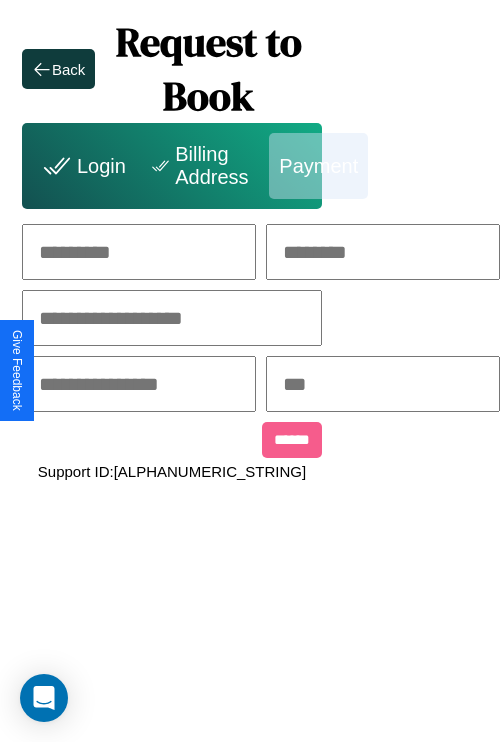 click at bounding box center (139, 252) 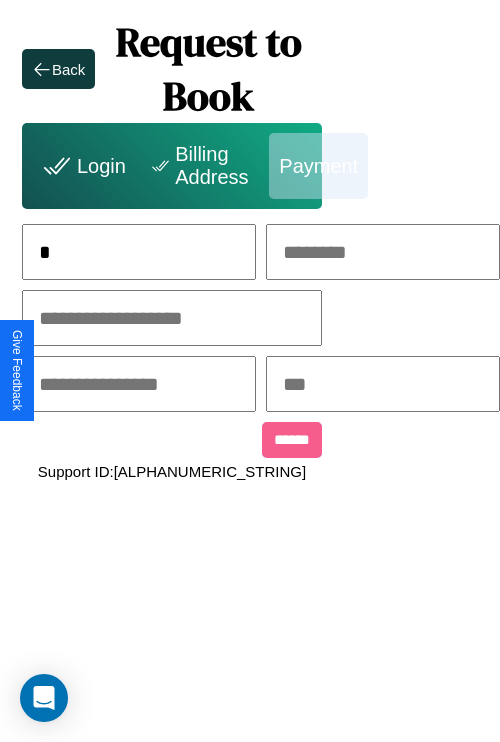 scroll, scrollTop: 0, scrollLeft: 127, axis: horizontal 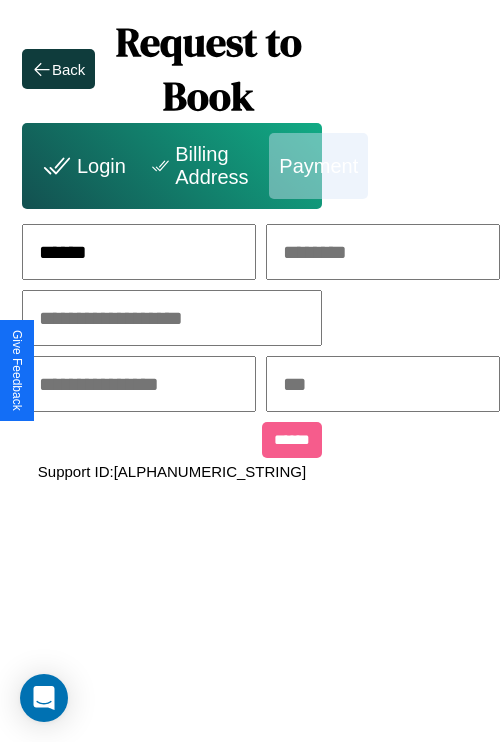 type on "******" 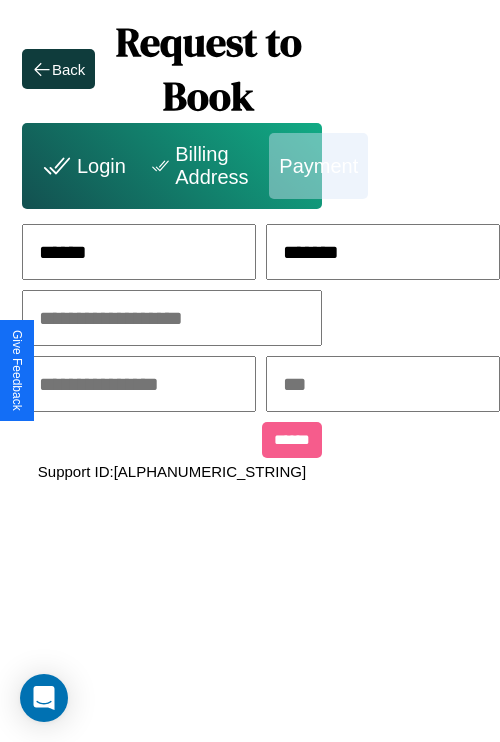 type on "*******" 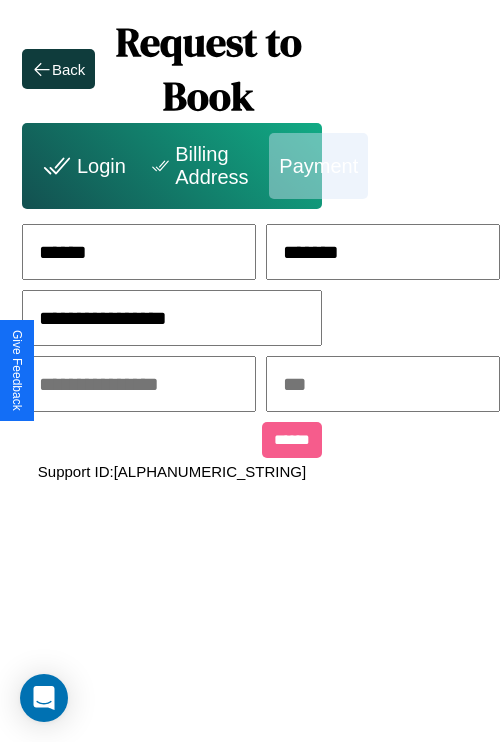 type on "**********" 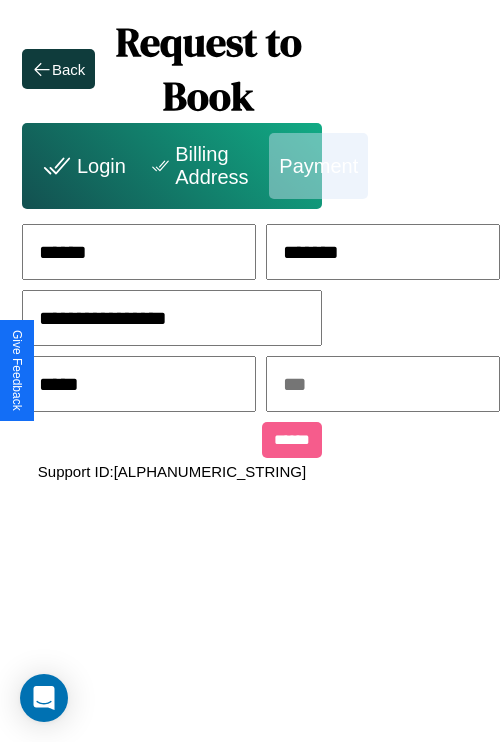type on "*****" 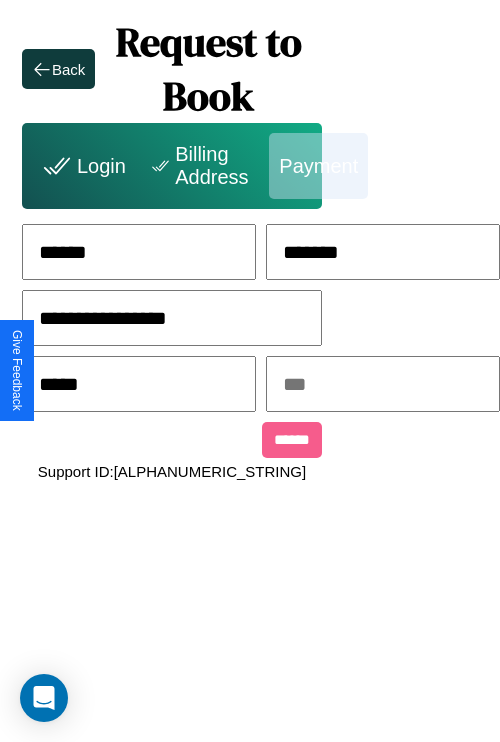 click at bounding box center [383, 384] 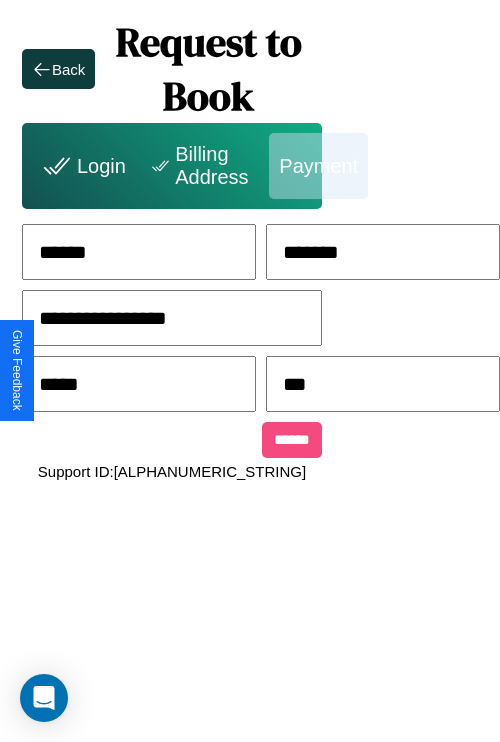 type on "***" 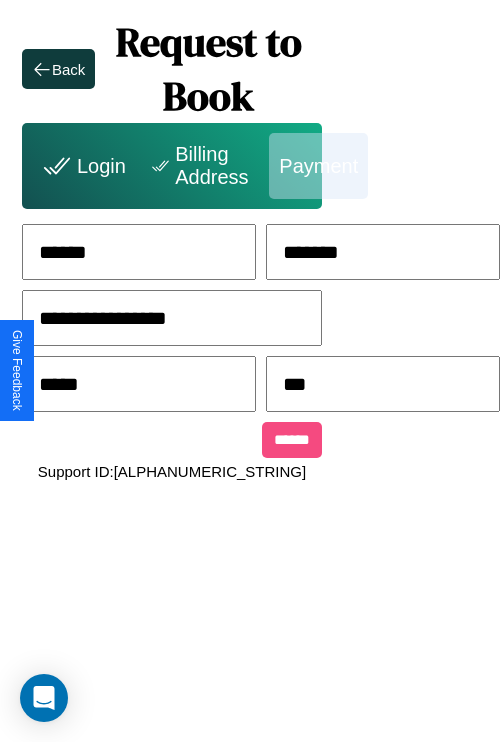 click on "******" at bounding box center (292, 440) 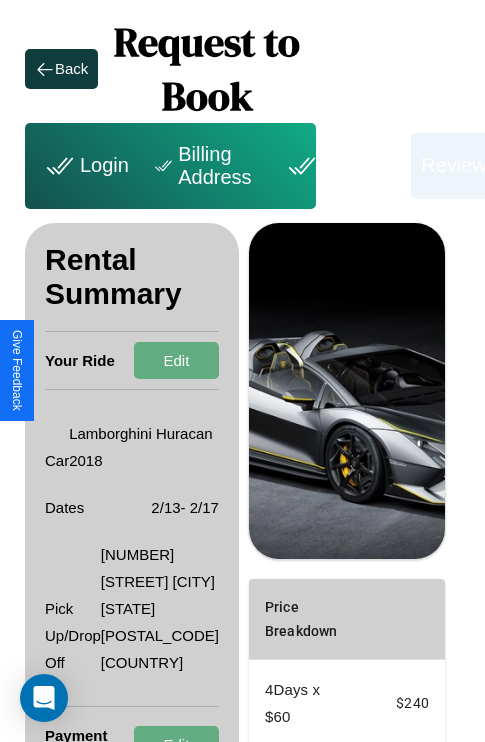 scroll, scrollTop: 382, scrollLeft: 72, axis: both 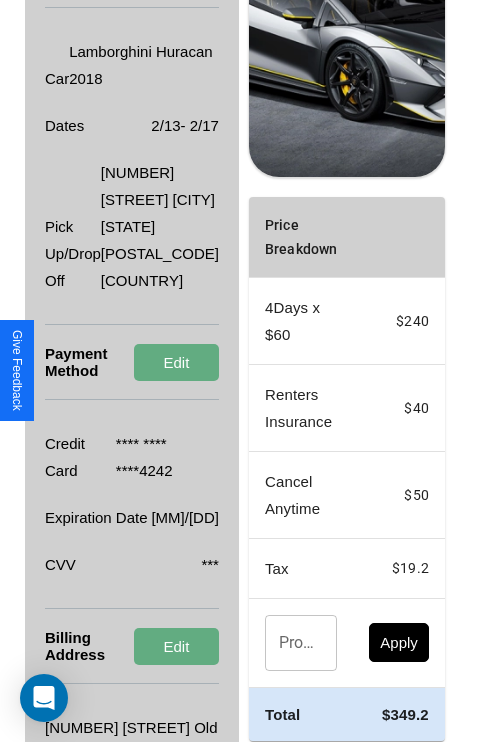 click on "Promo Code" at bounding box center [290, 643] 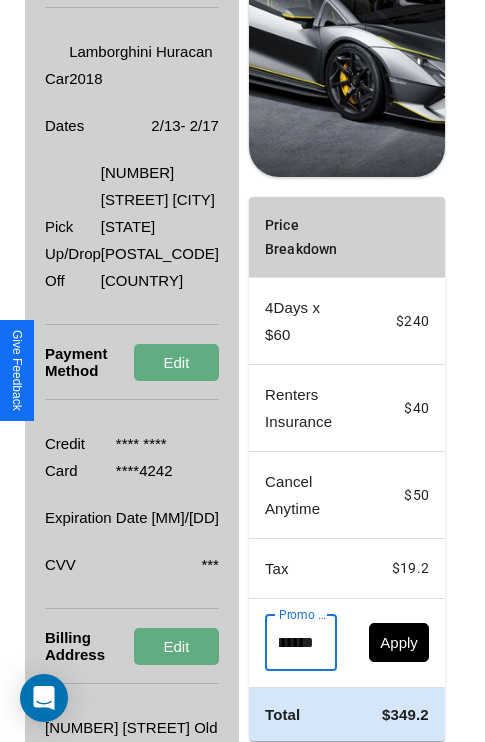 scroll, scrollTop: 0, scrollLeft: 71, axis: horizontal 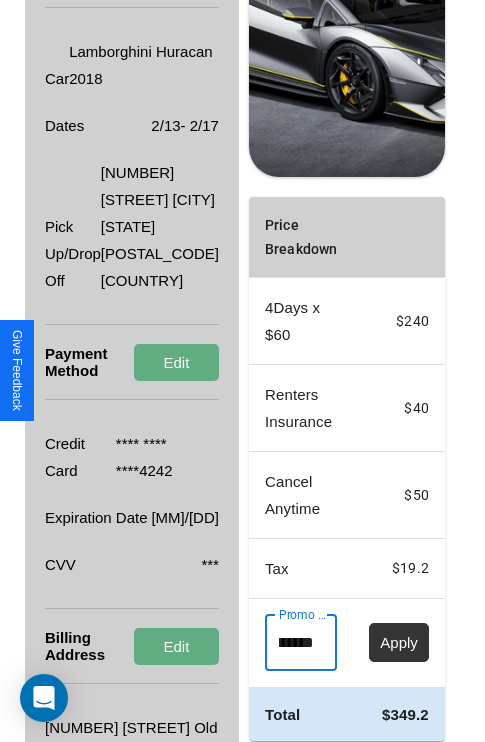 type on "**********" 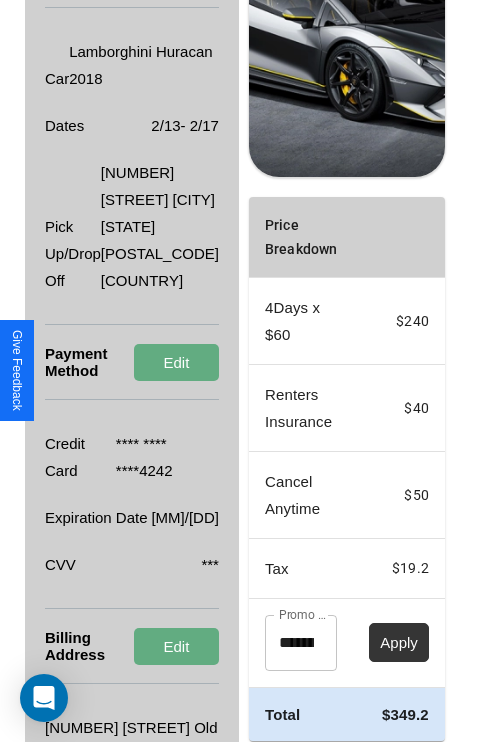 click on "Apply" at bounding box center [399, 642] 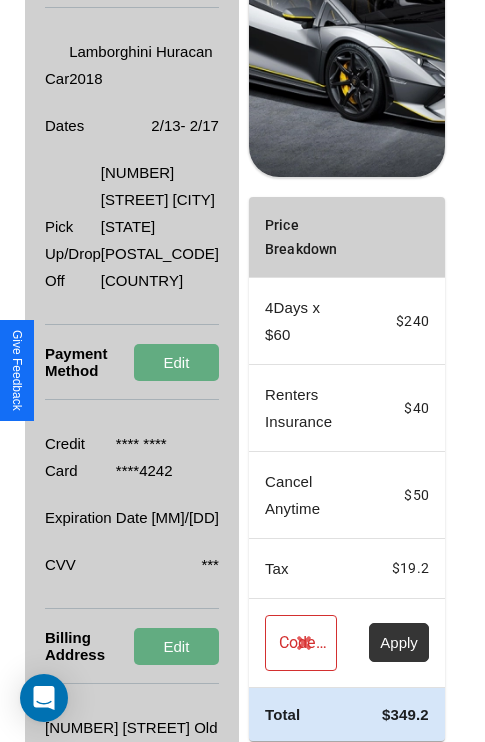 scroll, scrollTop: 536, scrollLeft: 72, axis: both 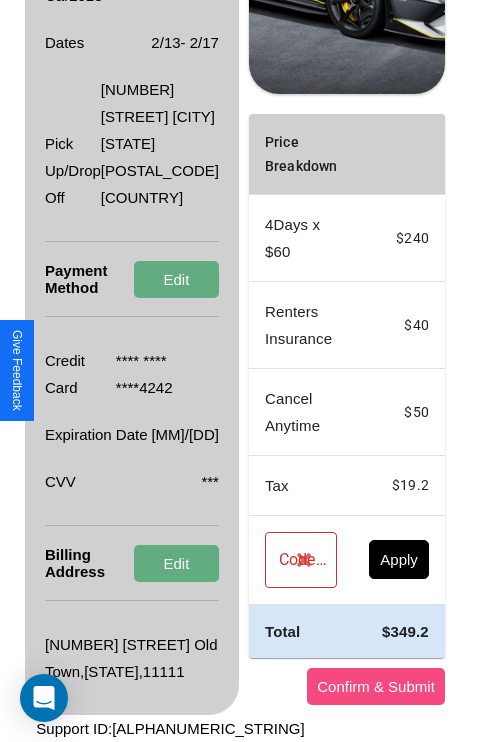 click on "Confirm & Submit" at bounding box center (376, 686) 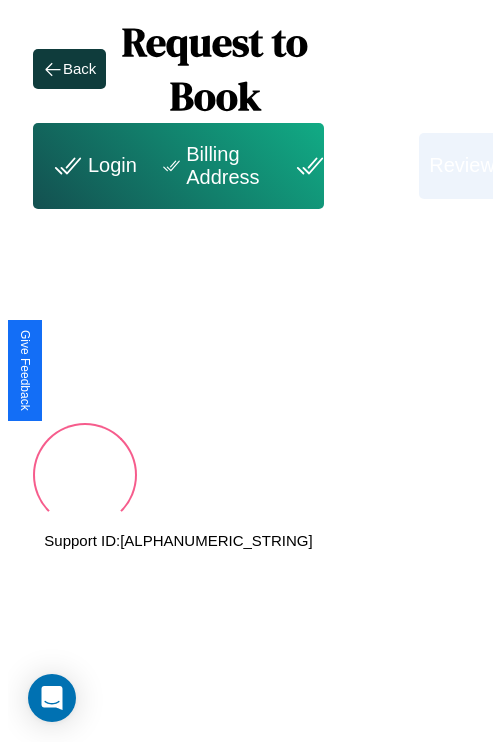 scroll, scrollTop: 0, scrollLeft: 72, axis: horizontal 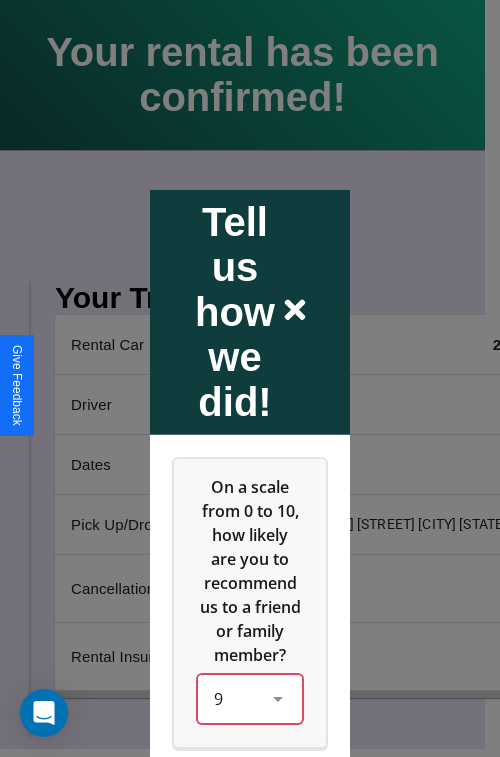 click on "9" at bounding box center [250, 698] 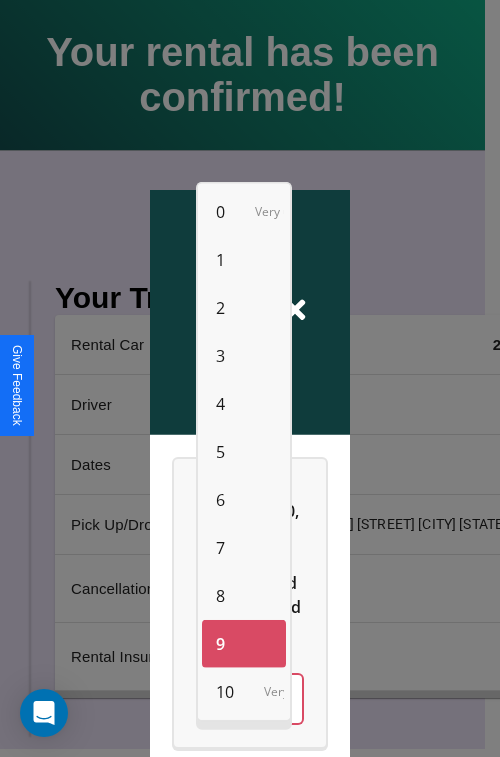 click on "7" at bounding box center (220, 548) 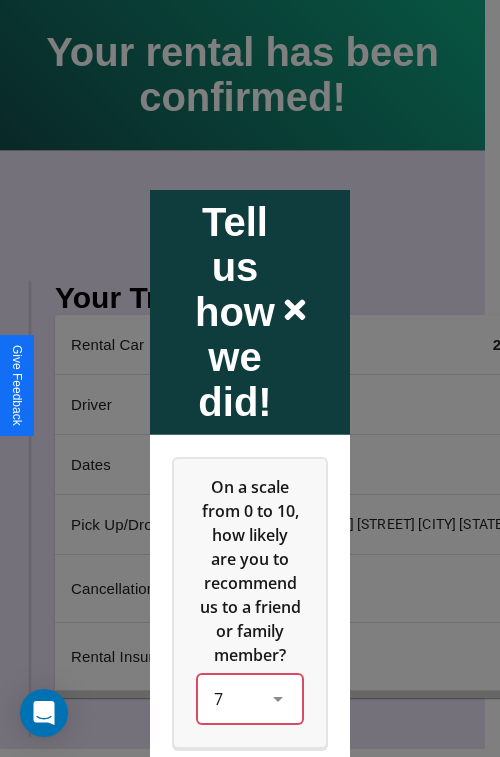 scroll, scrollTop: 286, scrollLeft: 0, axis: vertical 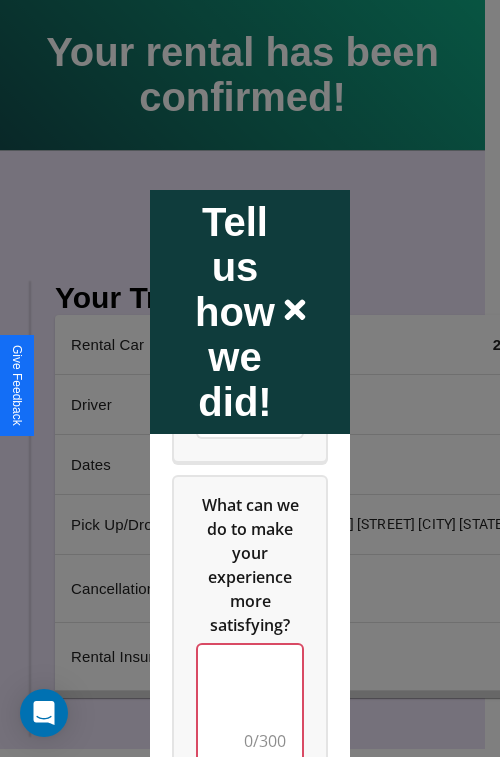 click at bounding box center [250, 704] 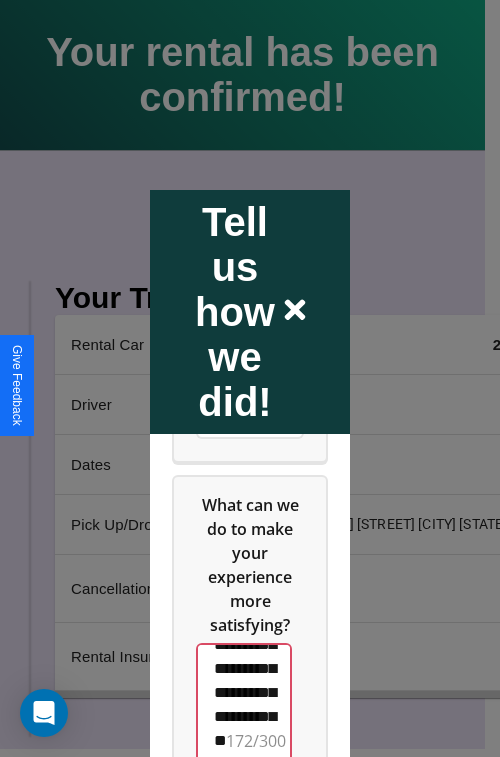 scroll, scrollTop: 732, scrollLeft: 0, axis: vertical 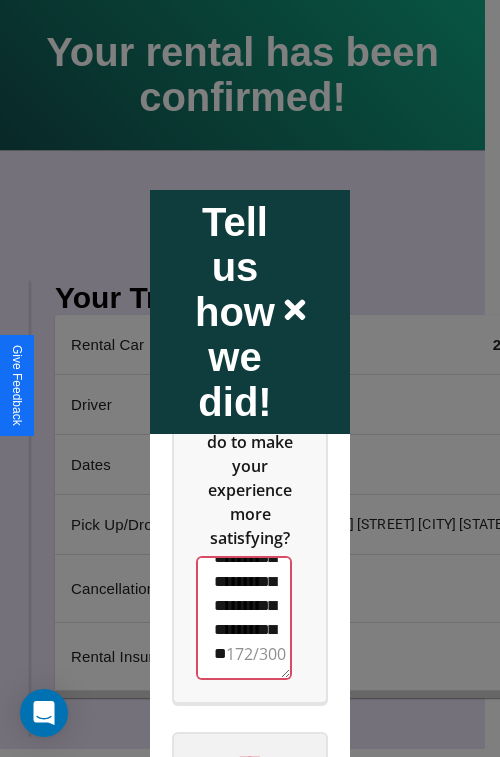type on "**********" 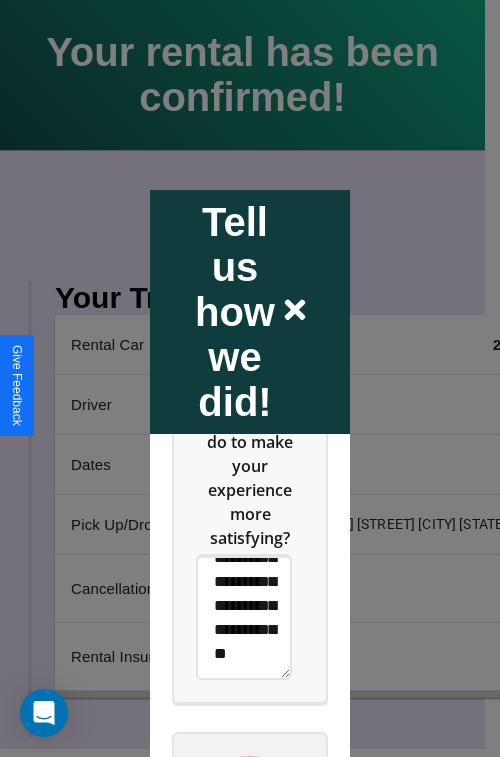 click on "****" at bounding box center [250, 761] 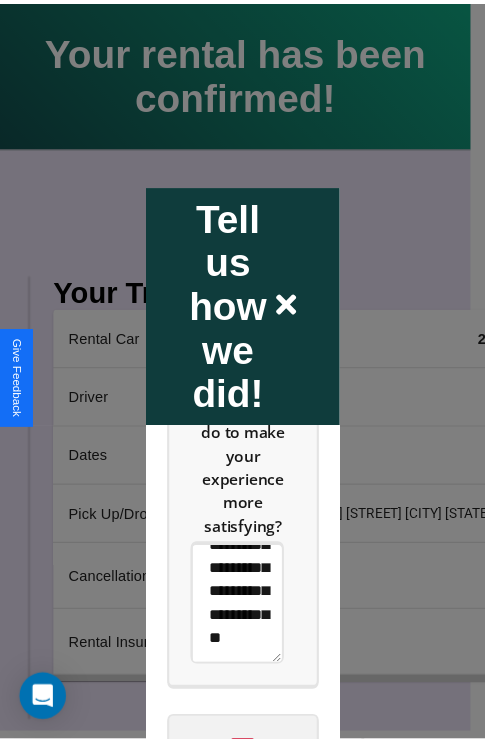 scroll, scrollTop: 0, scrollLeft: 0, axis: both 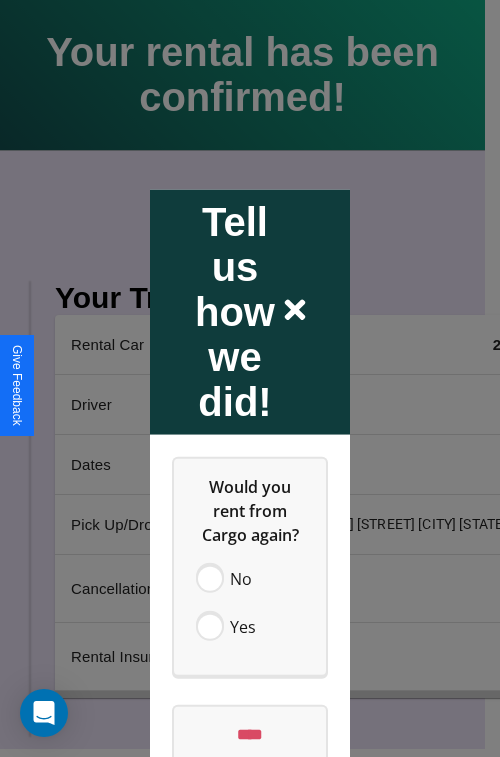 click at bounding box center [250, 378] 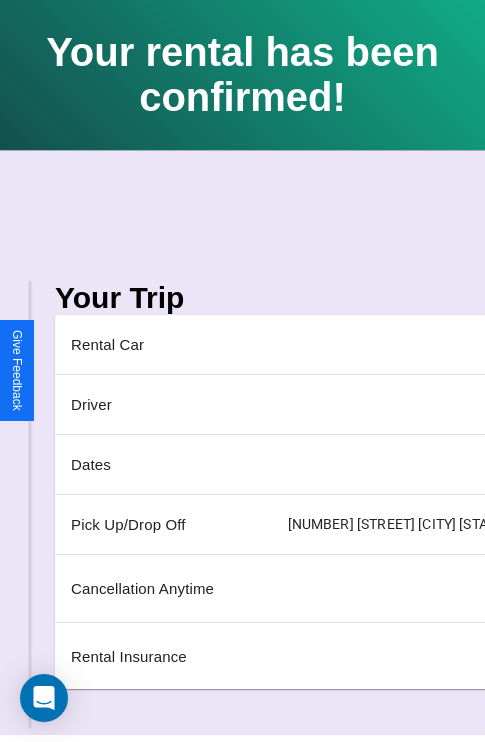 scroll, scrollTop: 0, scrollLeft: 235, axis: horizontal 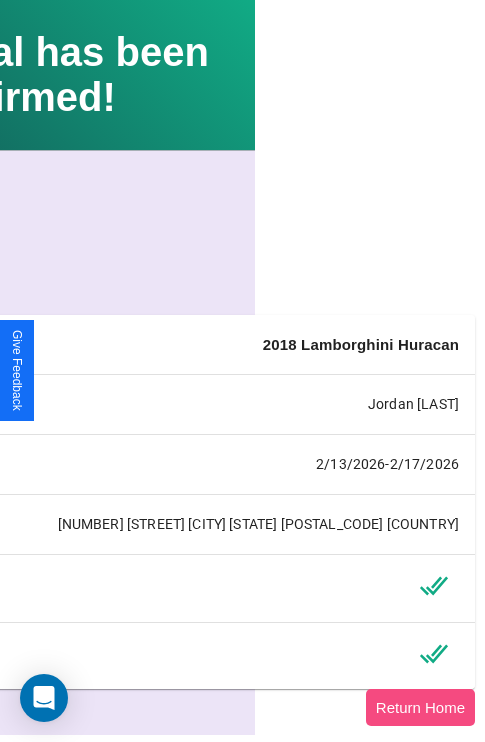 click on "Return Home" at bounding box center [420, 707] 